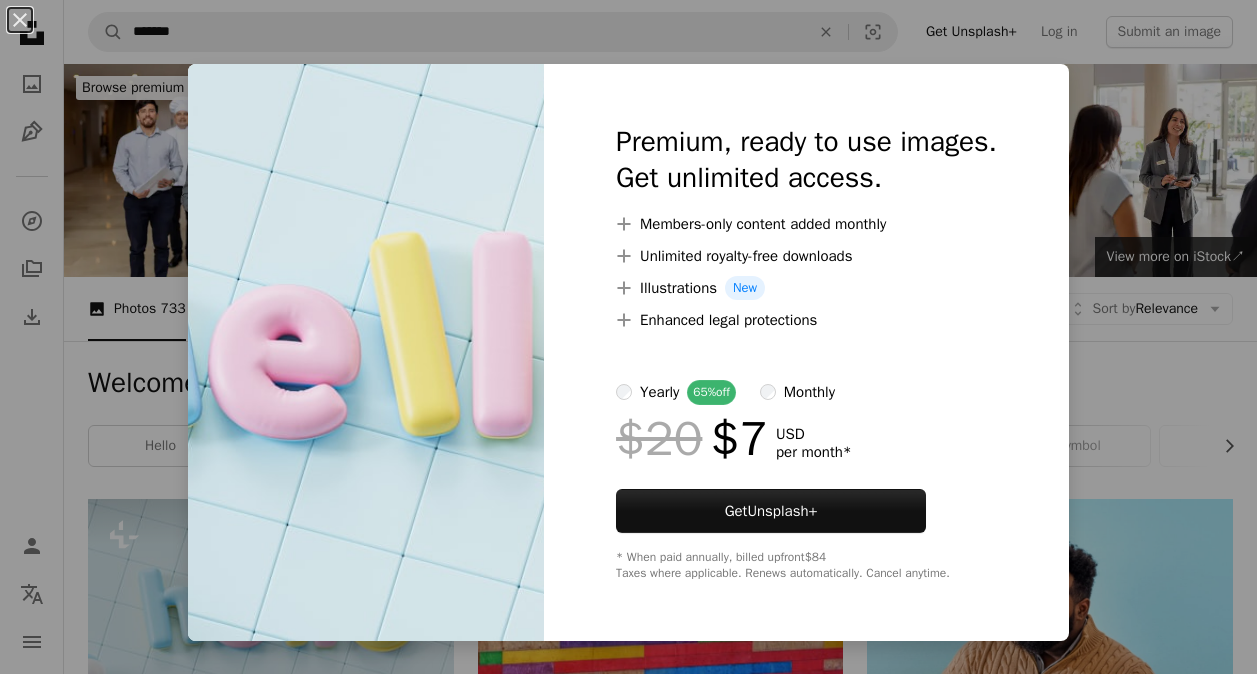 scroll, scrollTop: 300, scrollLeft: 0, axis: vertical 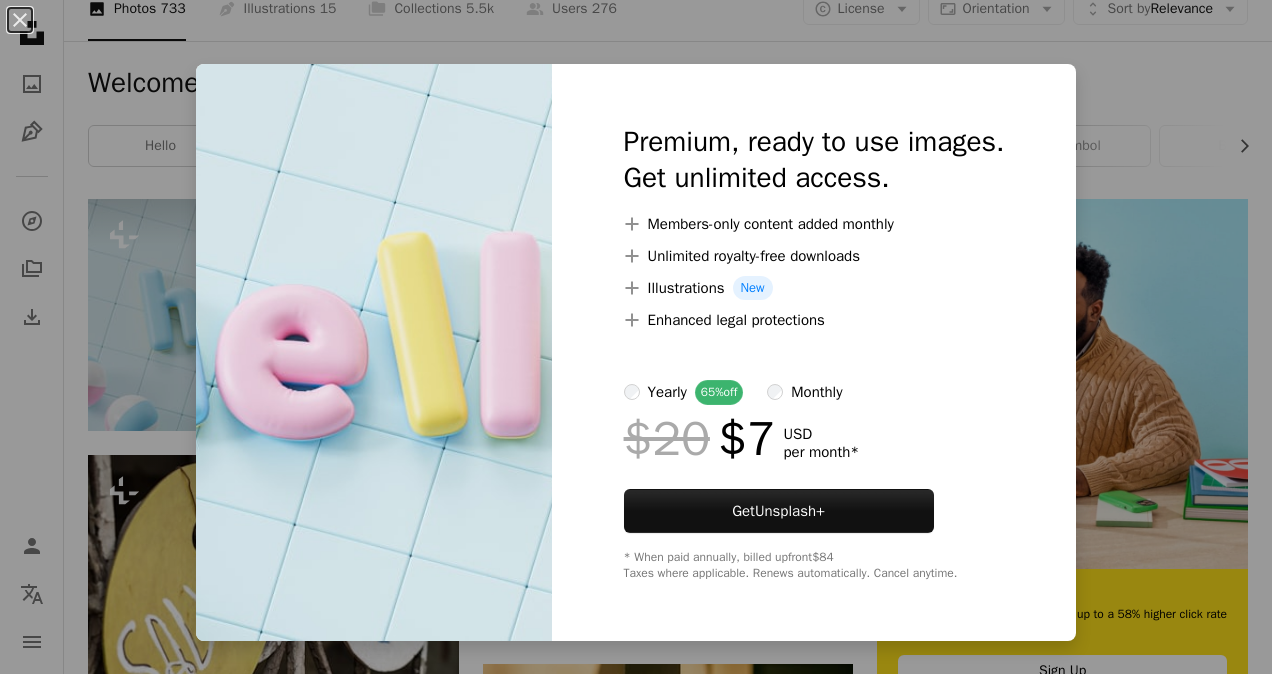 click on "An X shape Premium, ready to use images. Get unlimited access. A plus sign Members-only content added monthly A plus sign Unlimited royalty-free downloads A plus sign Illustrations  New A plus sign Enhanced legal protections yearly 65%  off monthly $20   $7 USD per month * Get  Unsplash+ * When paid annually, billed upfront  $84 Taxes where applicable. Renews automatically. Cancel anytime." at bounding box center (636, 337) 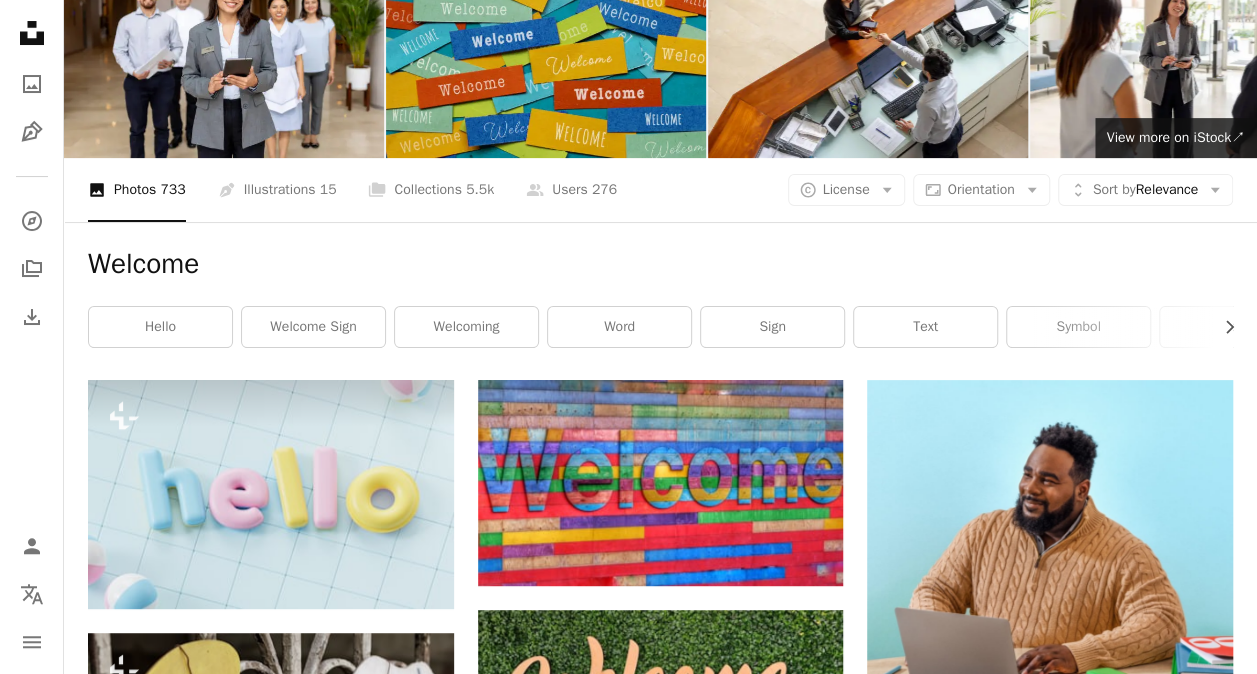 scroll, scrollTop: 0, scrollLeft: 0, axis: both 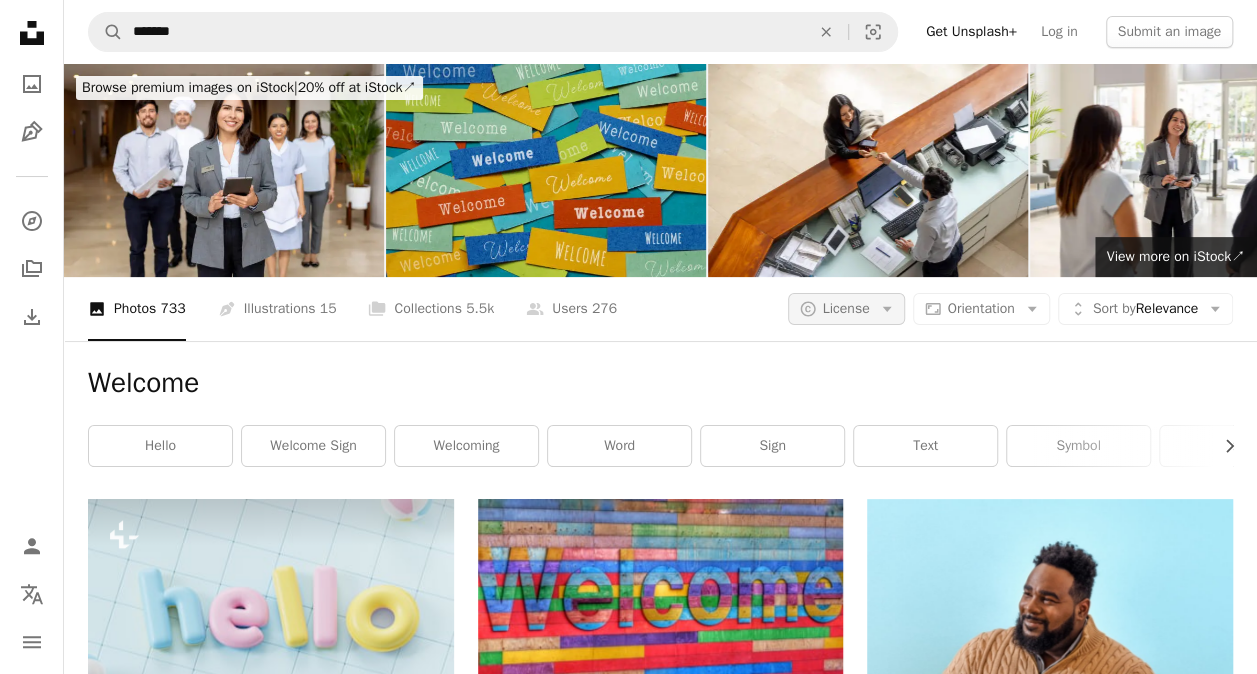 click on "License" at bounding box center (846, 308) 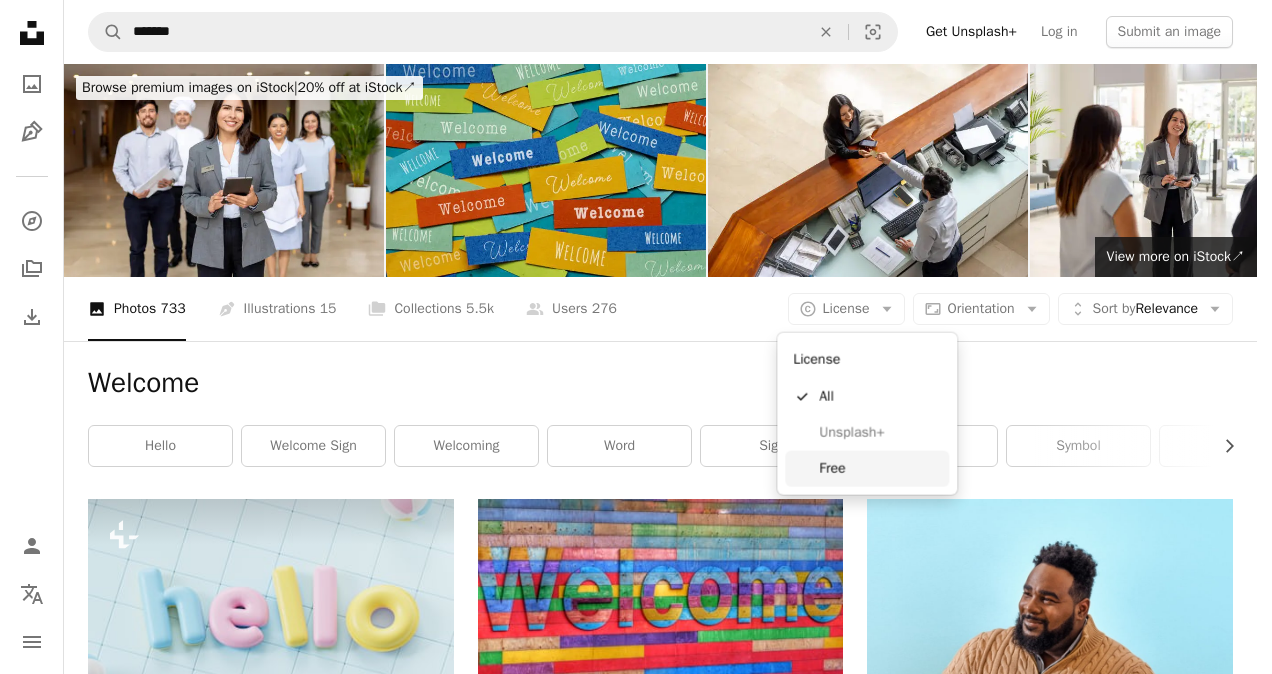 click on "Free" at bounding box center [880, 469] 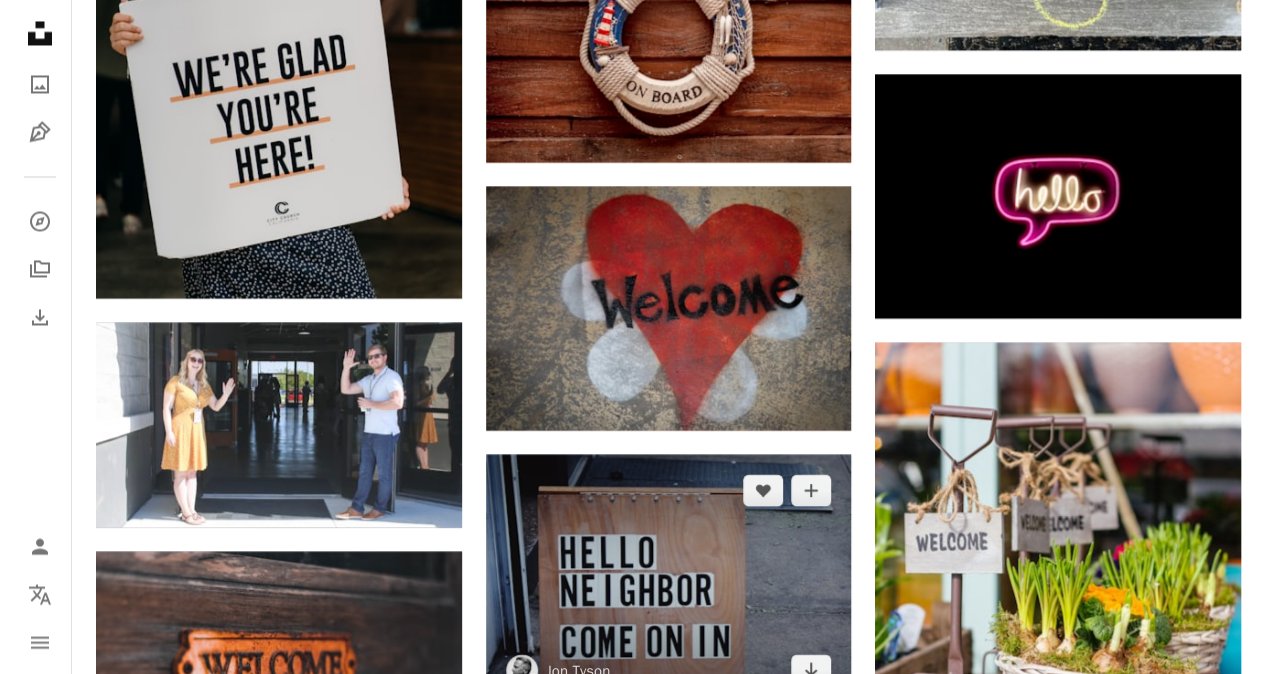 scroll, scrollTop: 1600, scrollLeft: 0, axis: vertical 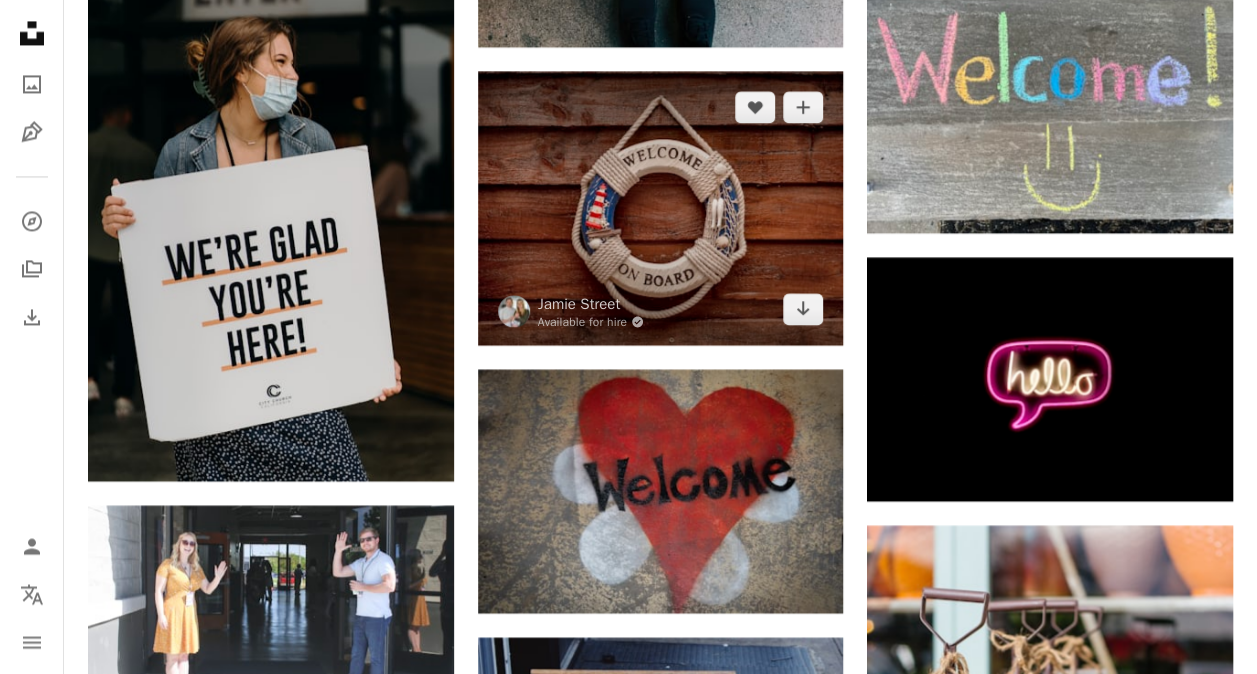 click at bounding box center (661, 208) 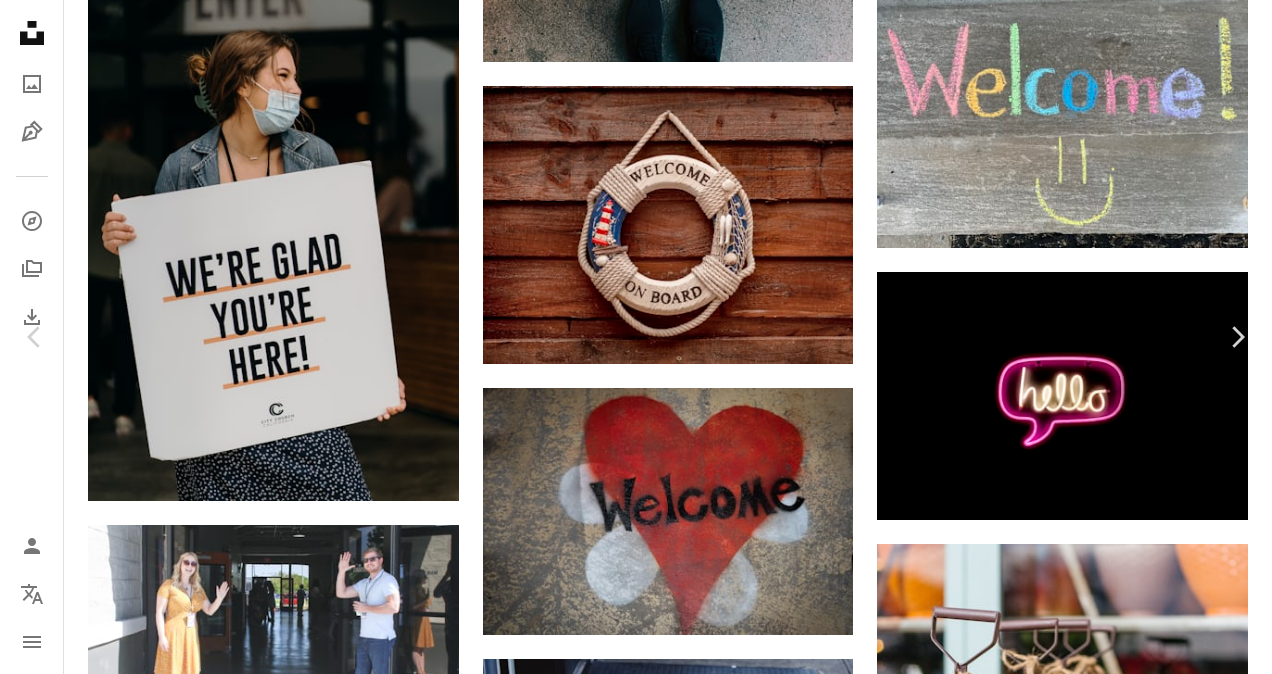 click on "Download free" at bounding box center (1073, 4731) 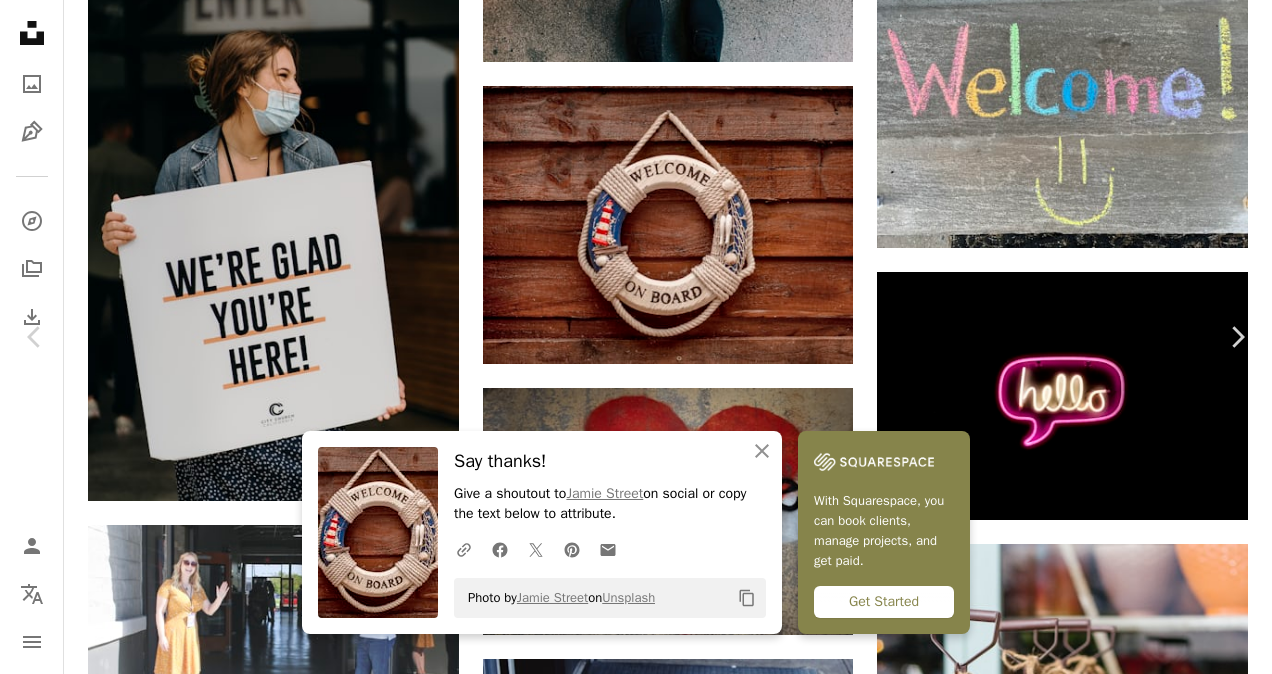 scroll, scrollTop: 1600, scrollLeft: 0, axis: vertical 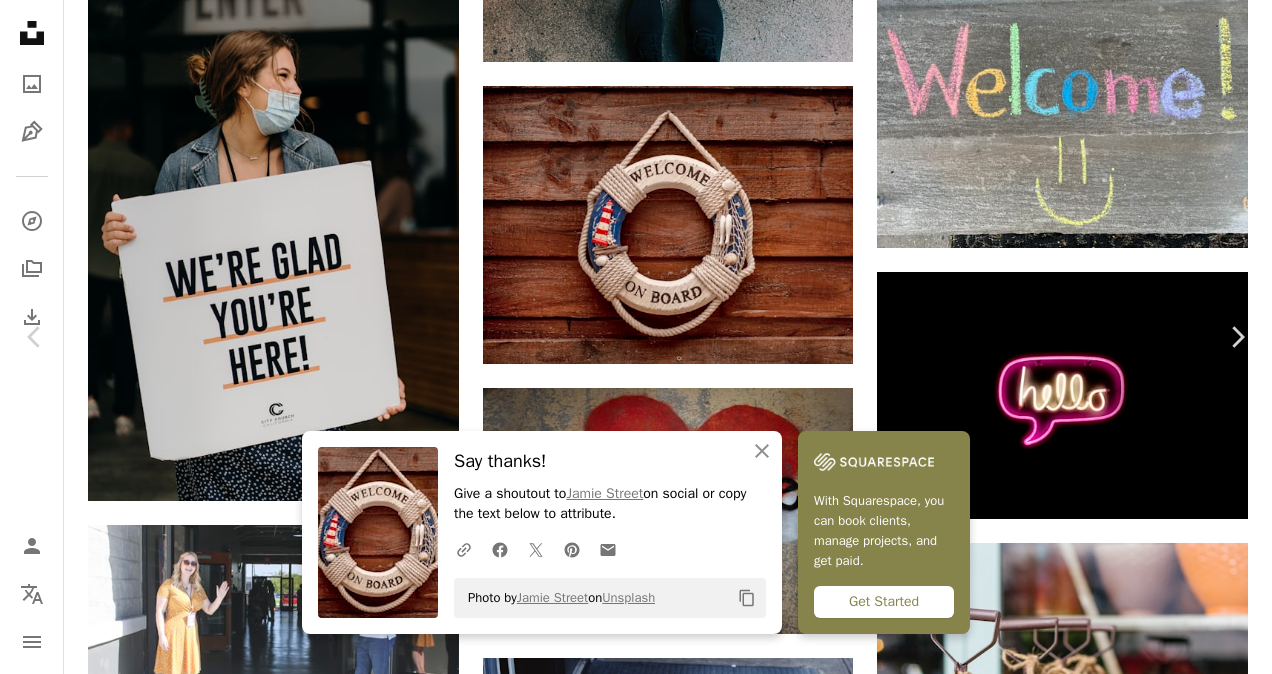 click on "An X shape" at bounding box center (20, 20) 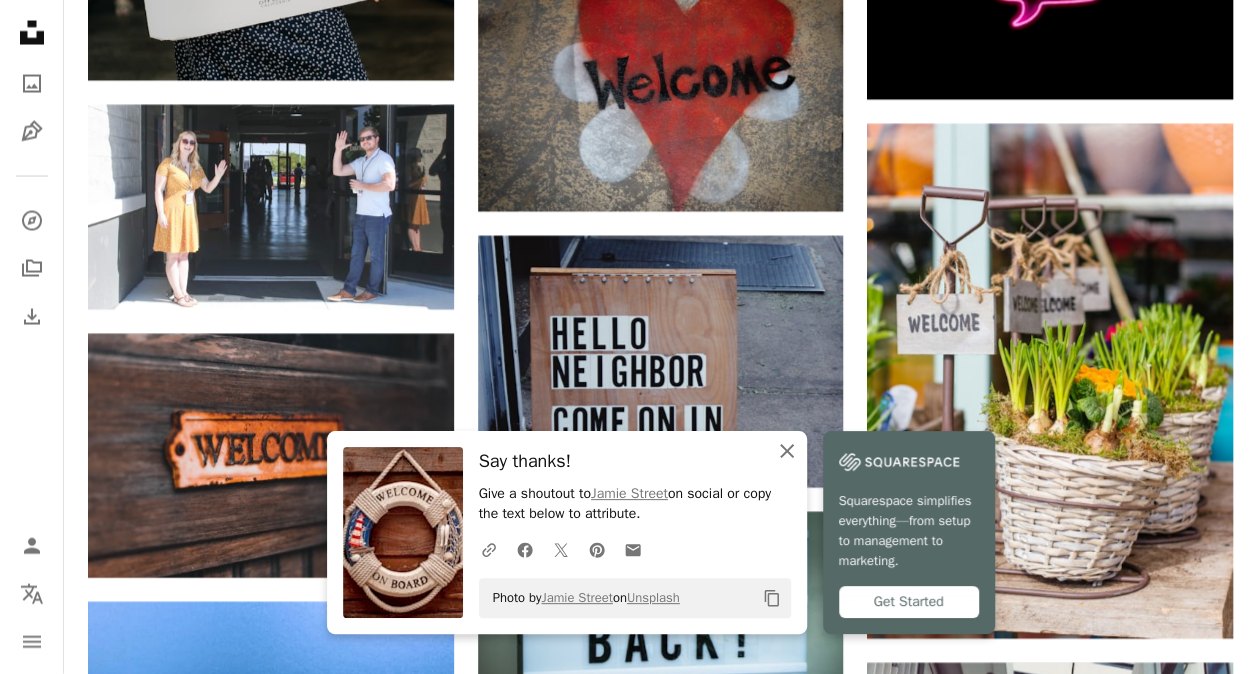 click on "An X shape" 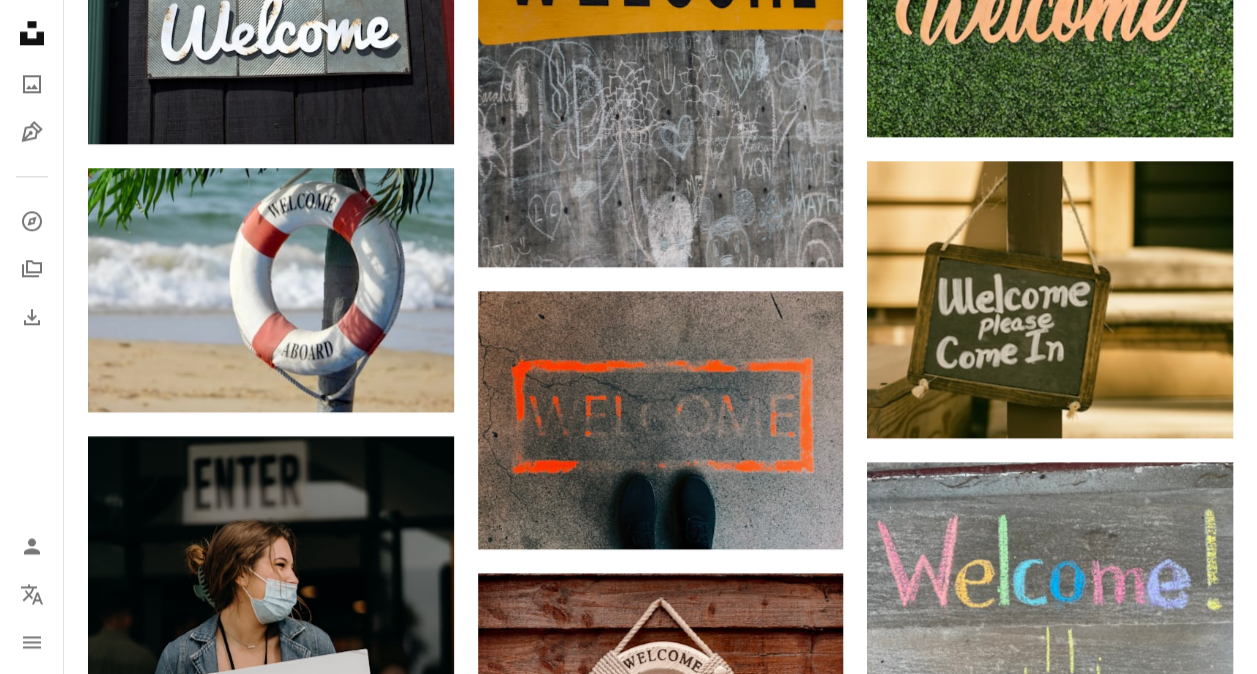 scroll, scrollTop: 1100, scrollLeft: 0, axis: vertical 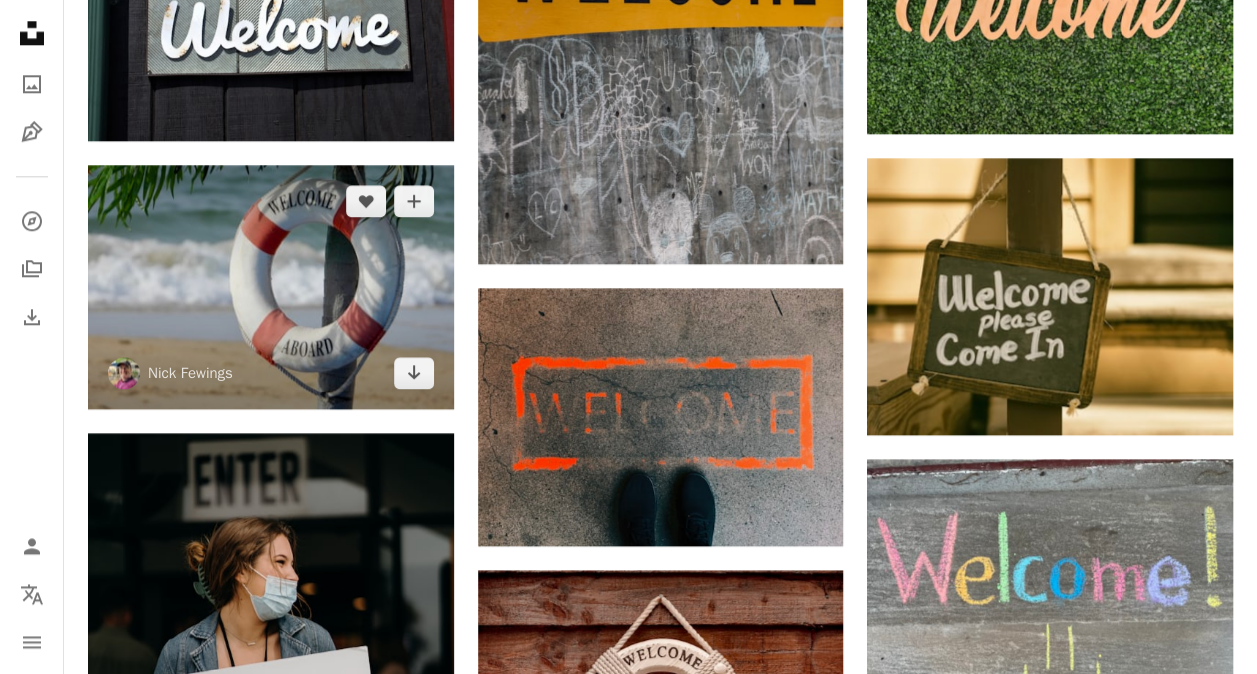 click at bounding box center [271, 287] 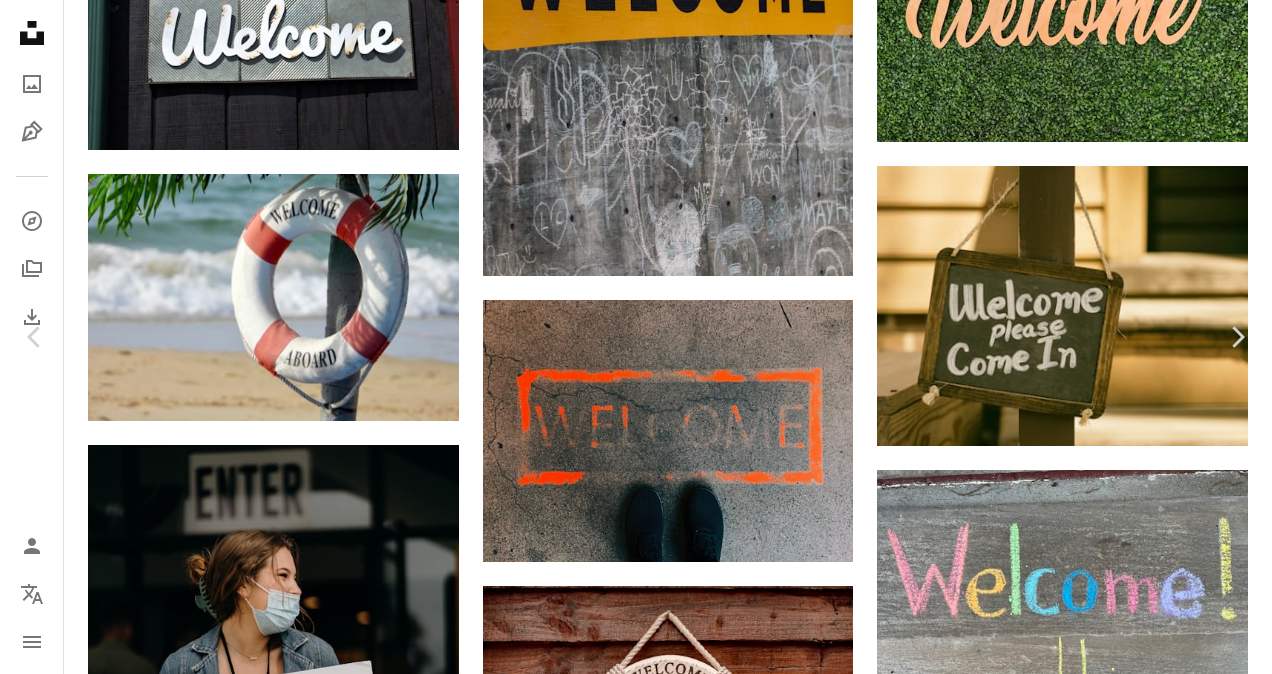 drag, startPoint x: 689, startPoint y: 316, endPoint x: 1069, endPoint y: 42, distance: 468.48267 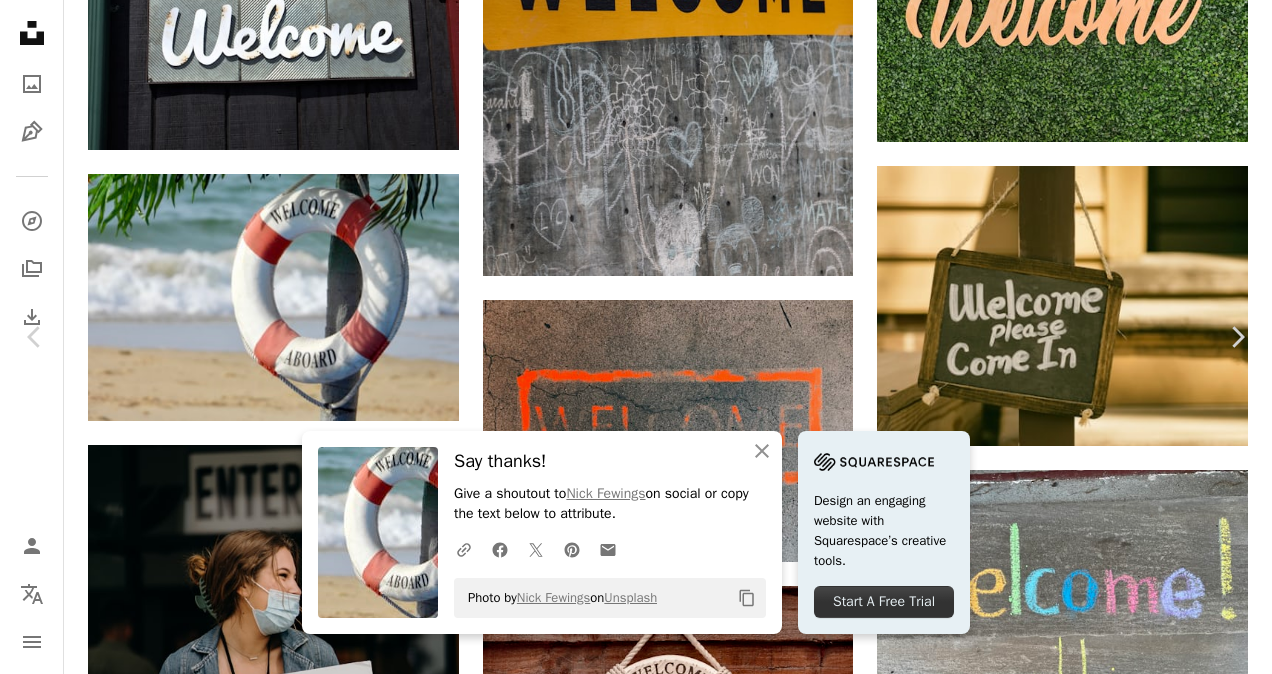 click on "Download free" at bounding box center [1073, 5230] 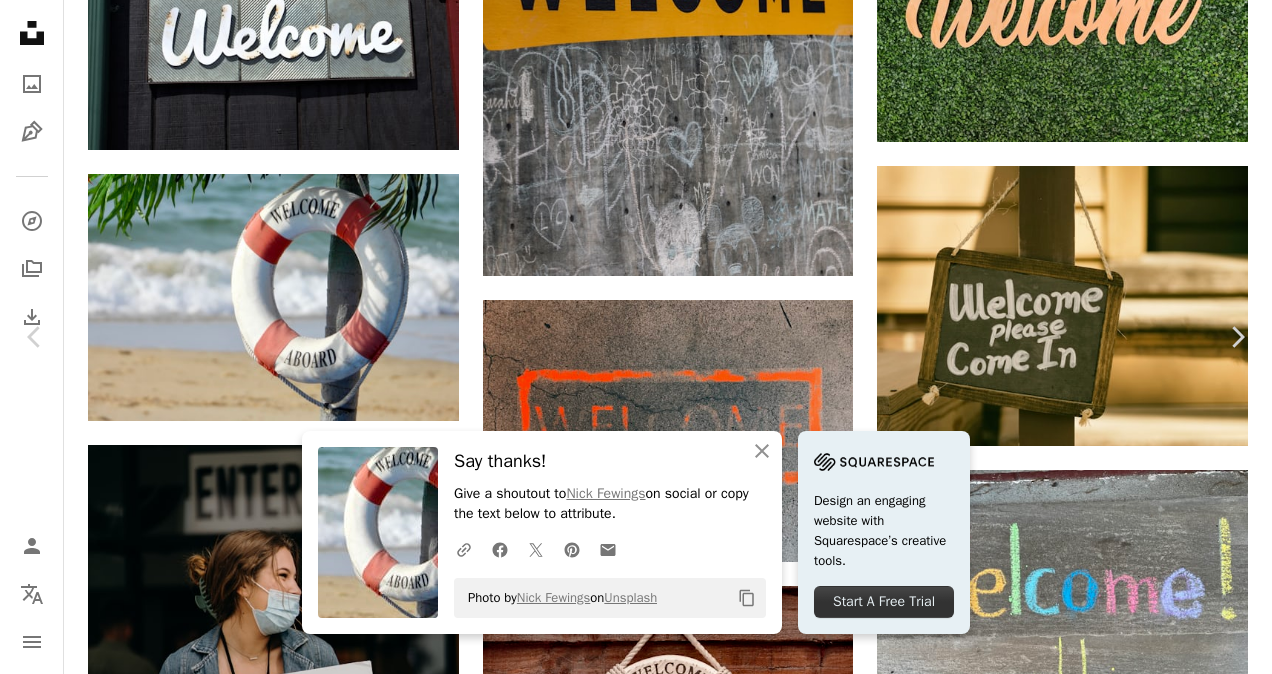 click on "An X shape" at bounding box center [20, 20] 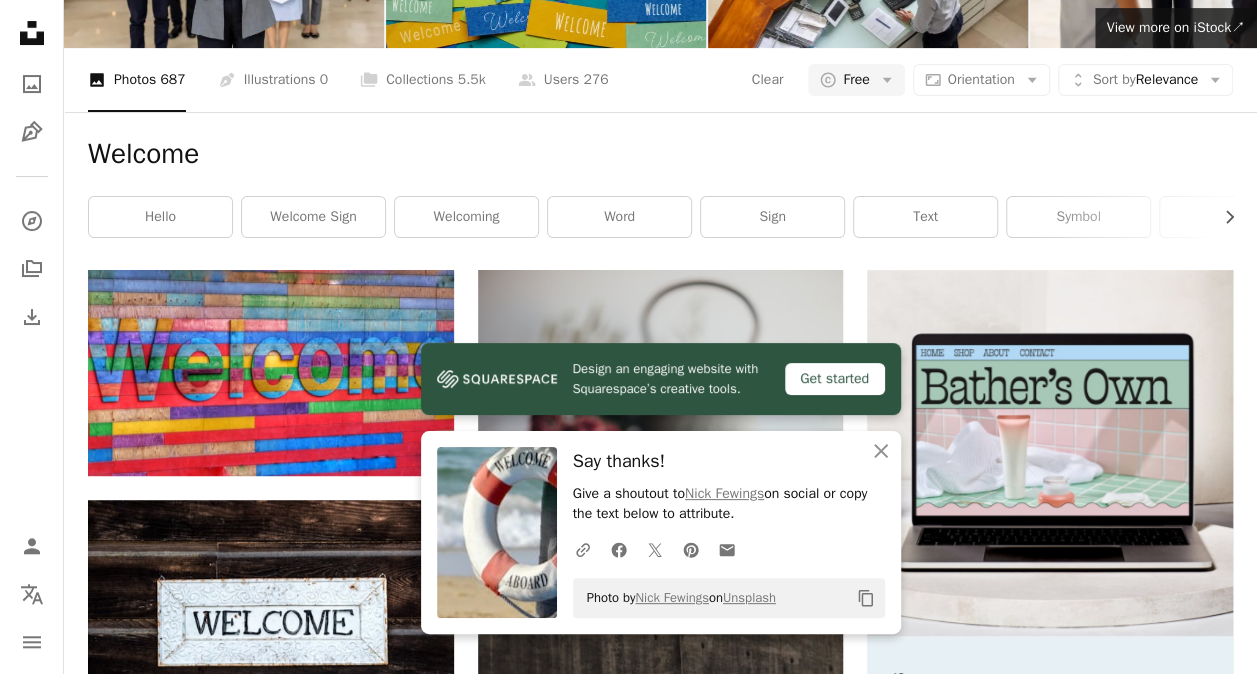 scroll, scrollTop: 0, scrollLeft: 0, axis: both 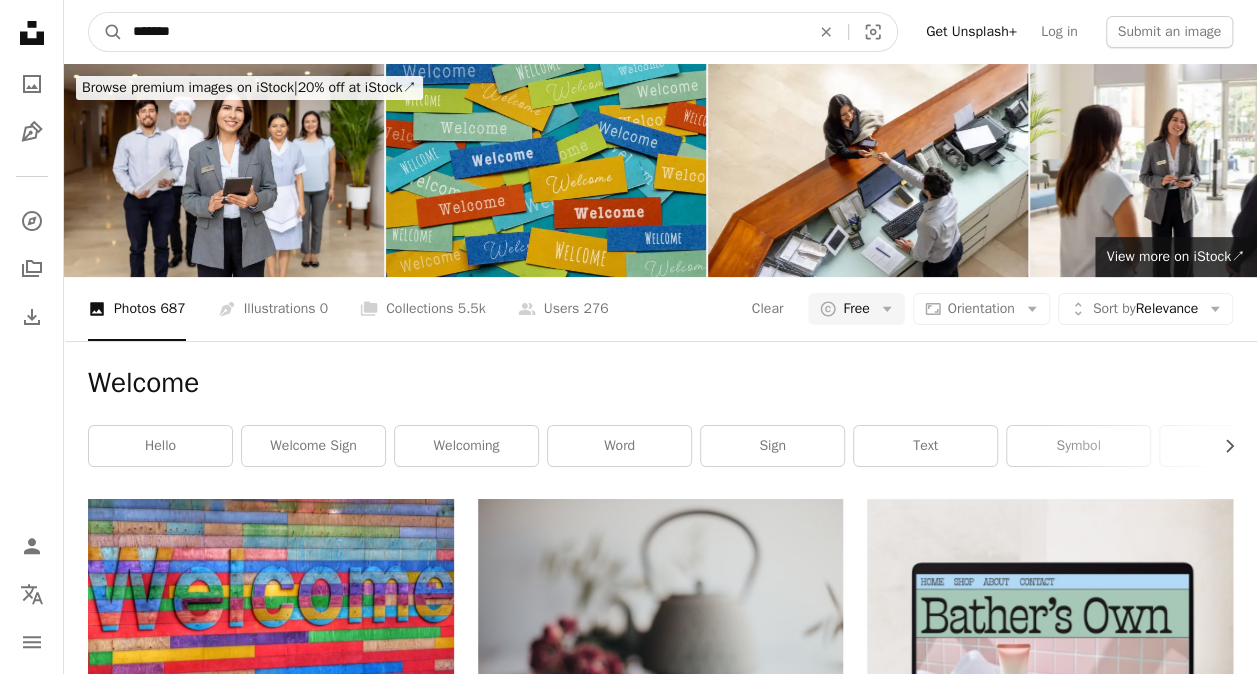 drag, startPoint x: 238, startPoint y: 25, endPoint x: 74, endPoint y: 19, distance: 164.10973 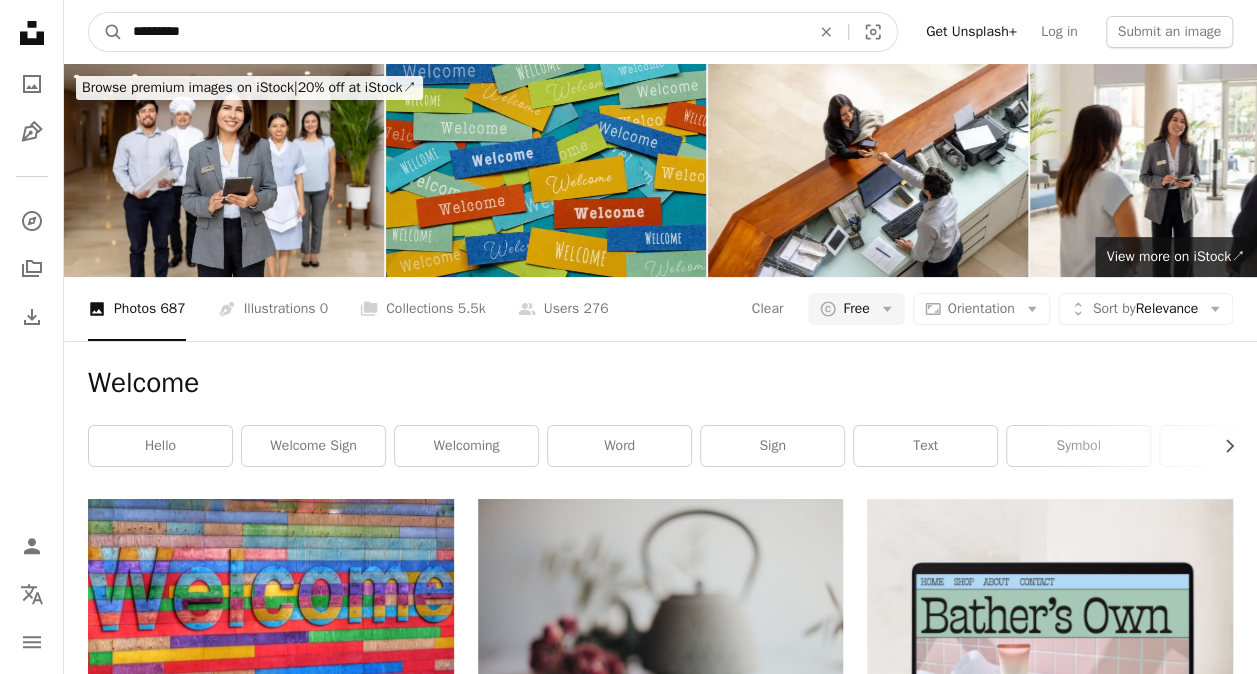 type on "**********" 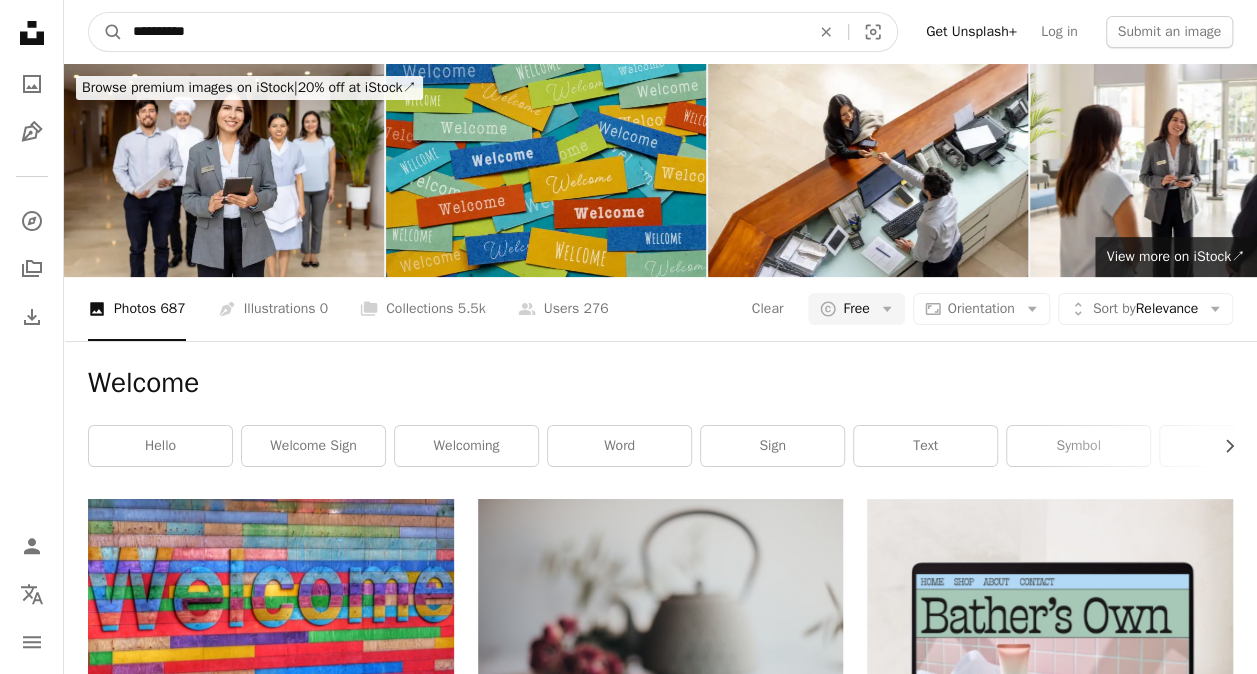 click on "A magnifying glass" at bounding box center (106, 32) 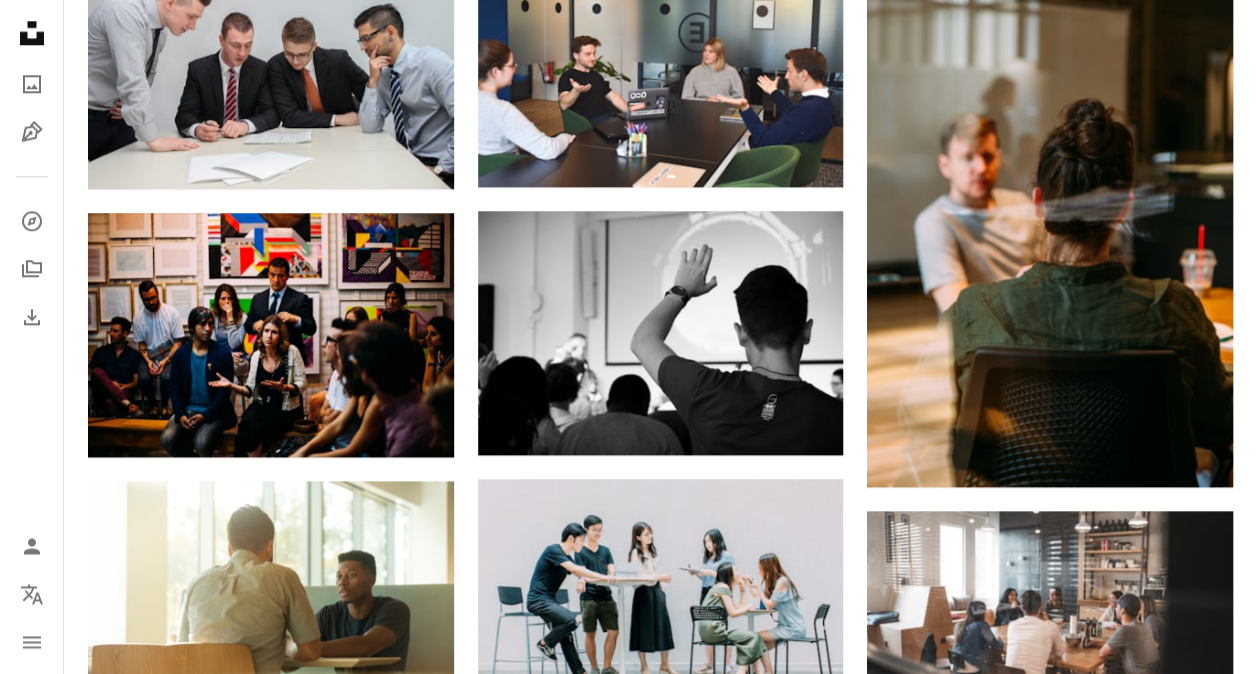 scroll, scrollTop: 1100, scrollLeft: 0, axis: vertical 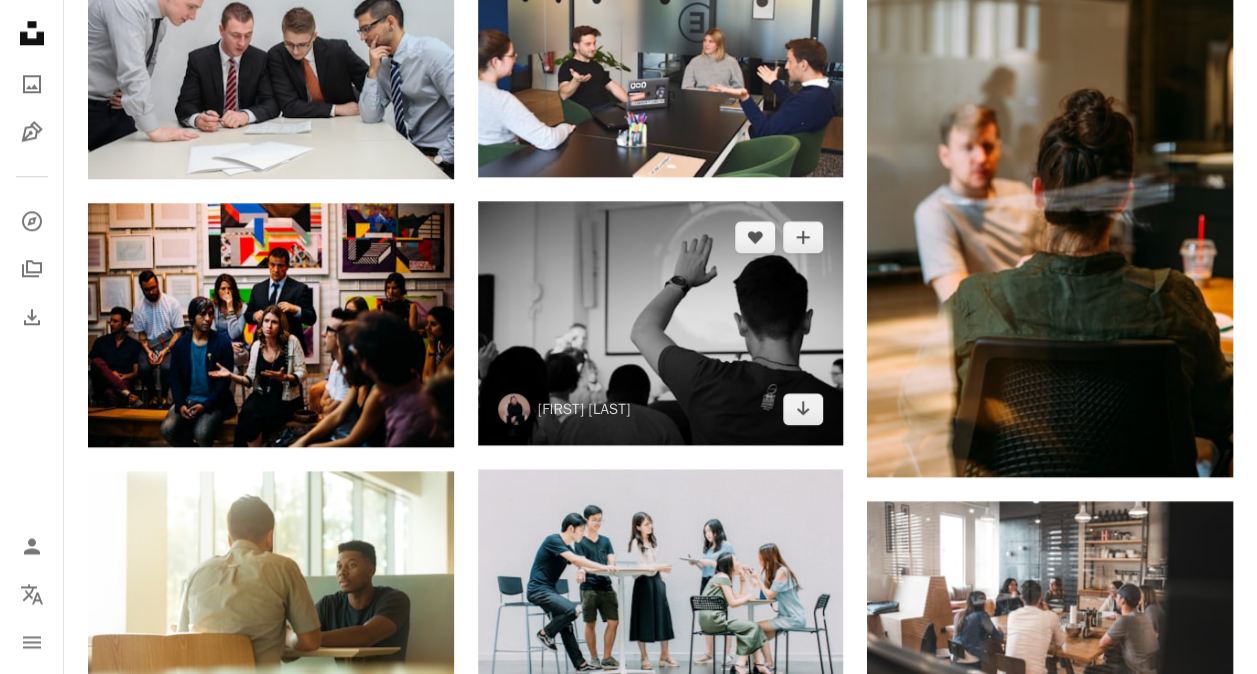 click at bounding box center [661, 323] 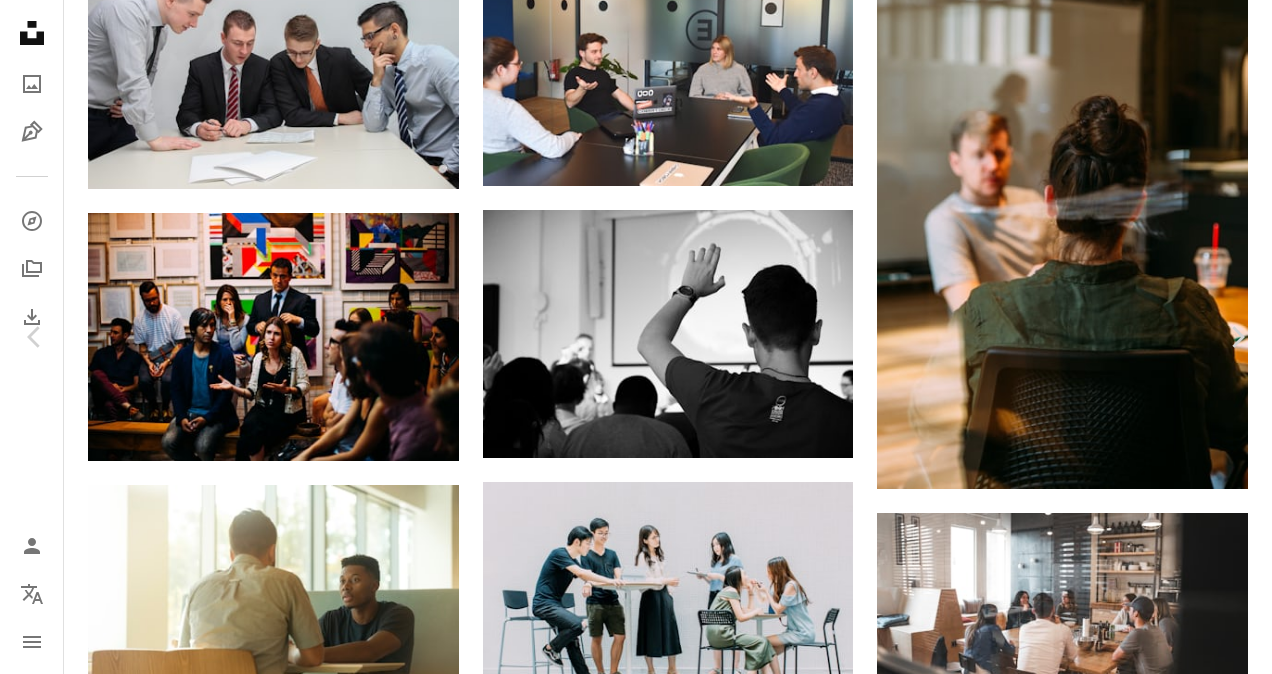 click on "An X shape Chevron left Chevron right [FIRST] [LAST] iamfelicia A heart A plus sign Download free Chevron down Zoom in Views 16,614,967 Downloads 104,952 Featured in Back To School A forward-right arrow Share Info icon Info More Actions A map marker Global Heart, [CITY], [COUNTRY] Calendar outlined Published on August 13, 2019 Camera Canon, EOS 750D Safety Free to use under the Unsplash License business meeting church classroom bible worship students communication god college campus academic group discussion sunday school room human school website room white crowd Free pictures Browse premium related images on iStock | Save 20% with code UNSPLASH20 View more on iStock ↗ Related images A heart A plus sign set.sj Available for hire A checkmark inside of a circle Arrow pointing down A heart A plus sign [FIRST] [LAST] Available for hire A checkmark inside of a circle Arrow pointing down A heart A plus sign [FIRST] [LAST] Available for hire A checkmark inside of a circle Arrow pointing down A heart For" at bounding box center (636, 3018) 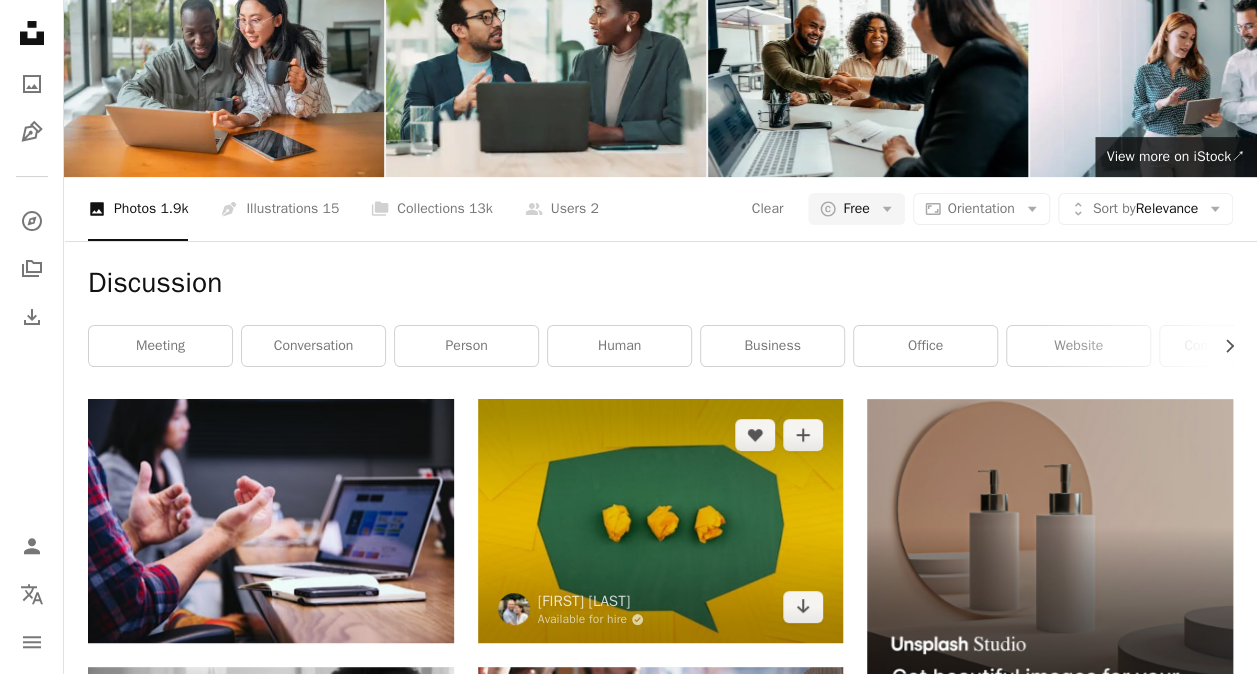 scroll, scrollTop: 0, scrollLeft: 0, axis: both 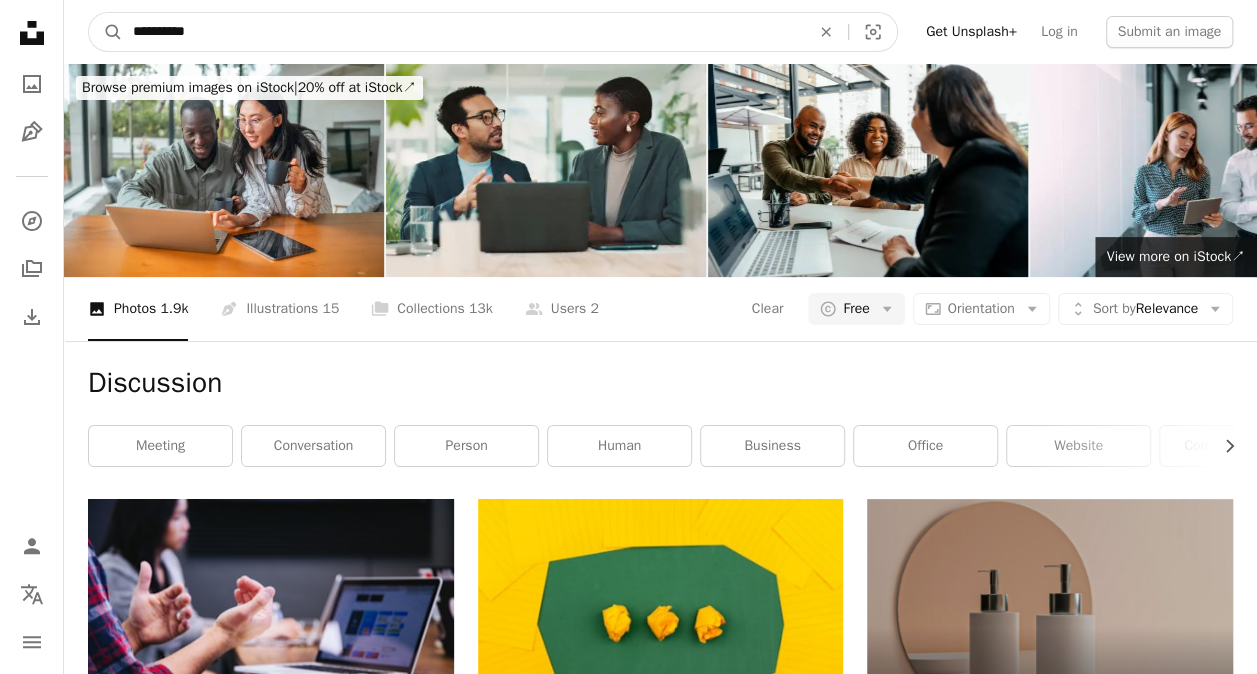 drag, startPoint x: 193, startPoint y: 29, endPoint x: 2, endPoint y: 2, distance: 192.89894 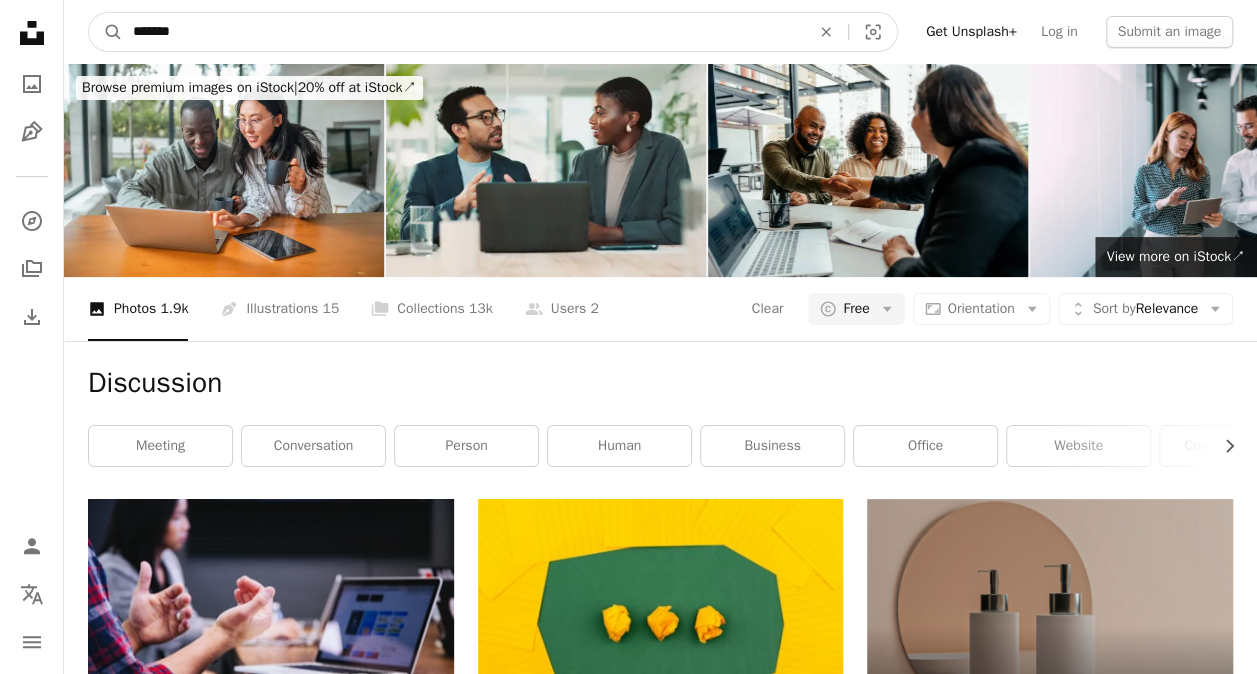 type on "********" 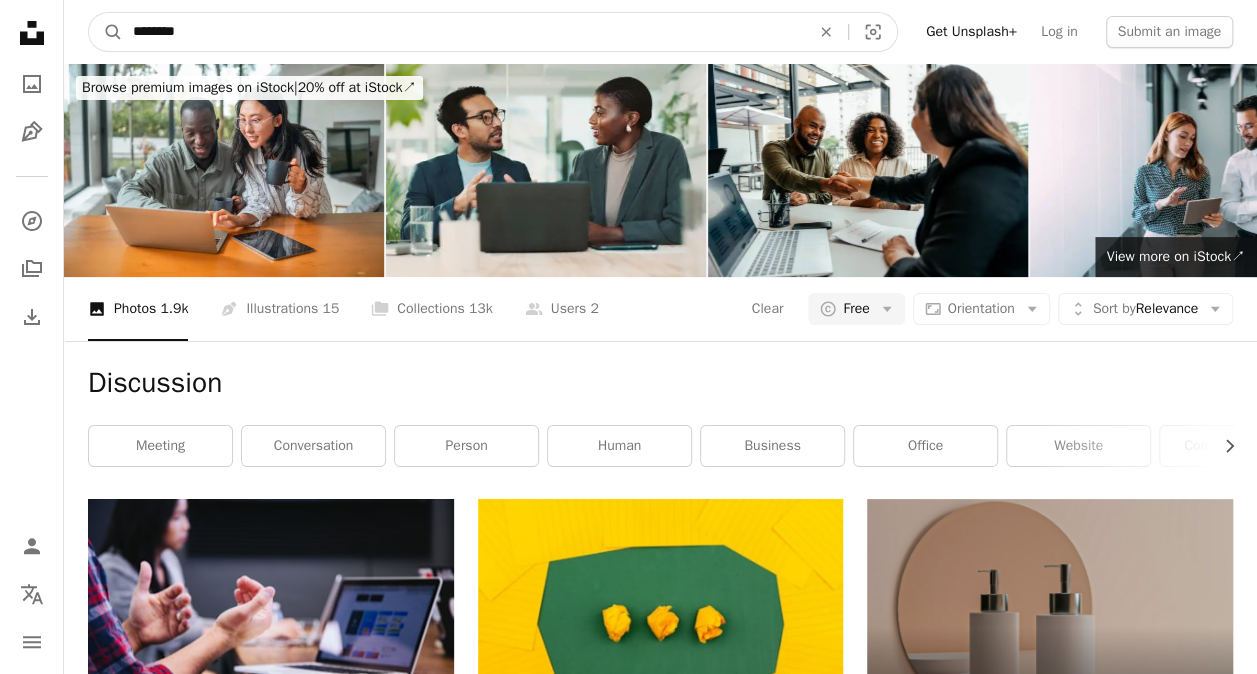 click on "A magnifying glass" at bounding box center [106, 32] 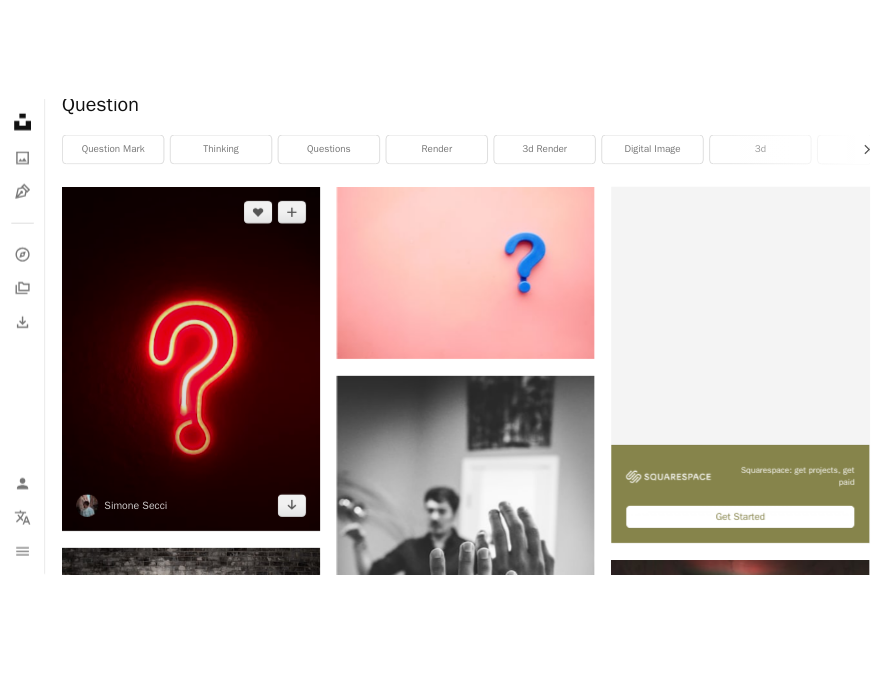 scroll, scrollTop: 400, scrollLeft: 0, axis: vertical 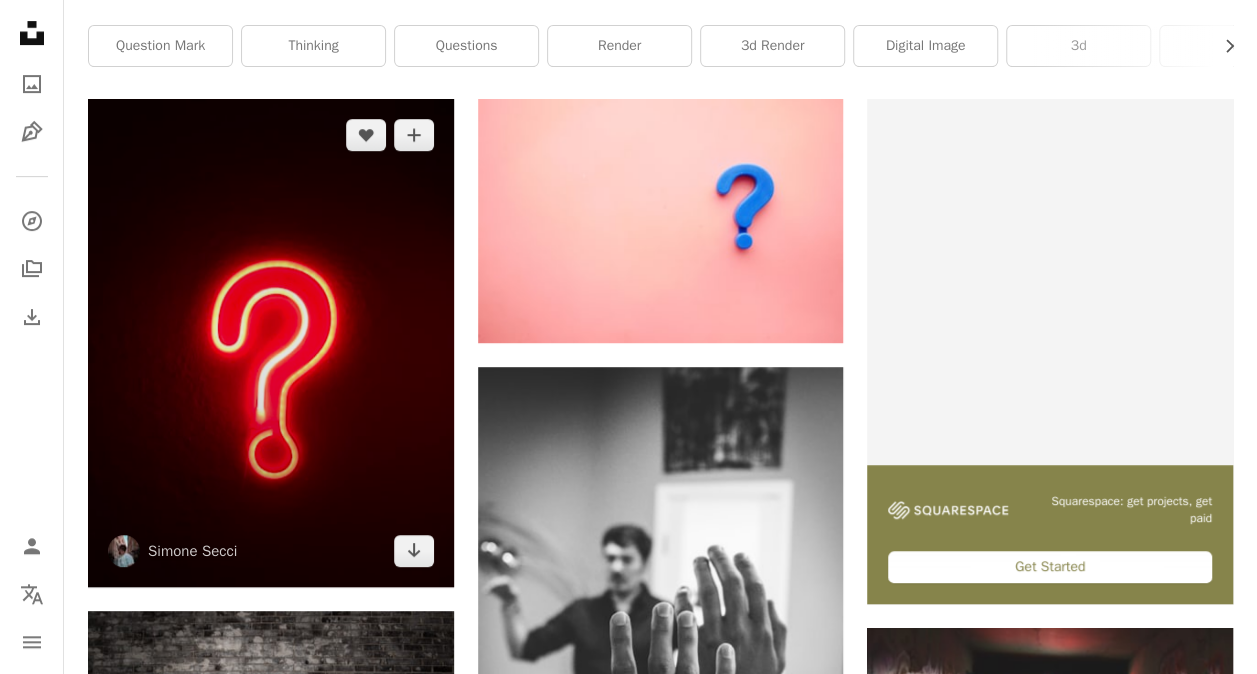 click at bounding box center [271, 342] 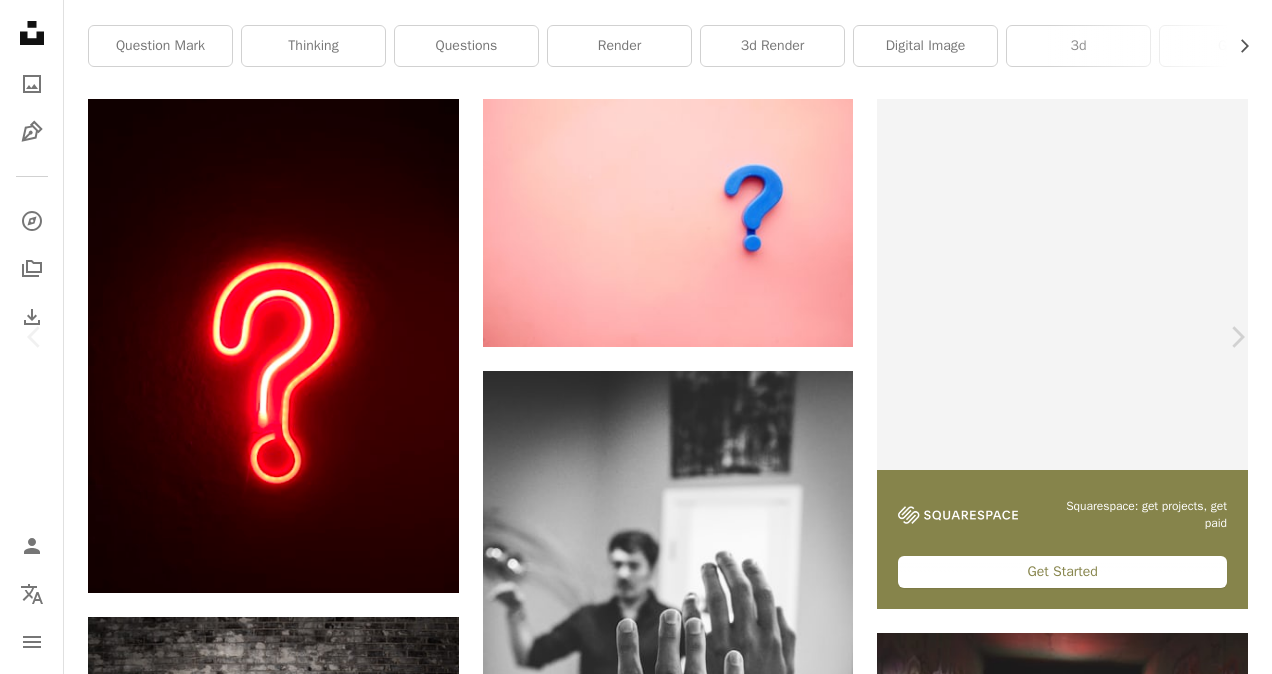 click on "Download free" at bounding box center [1073, 4413] 